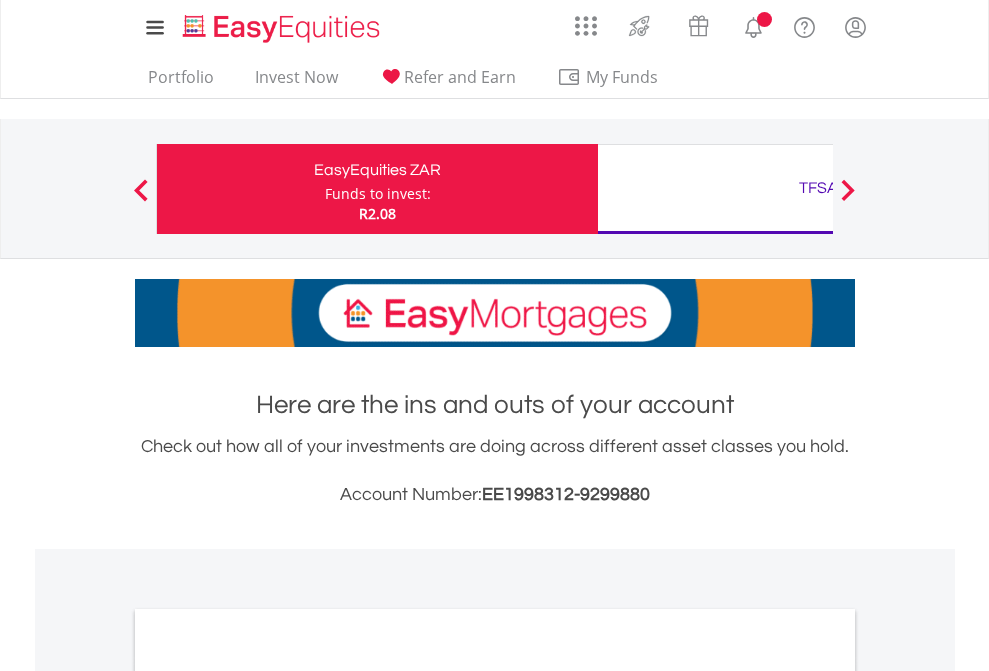 scroll, scrollTop: 0, scrollLeft: 0, axis: both 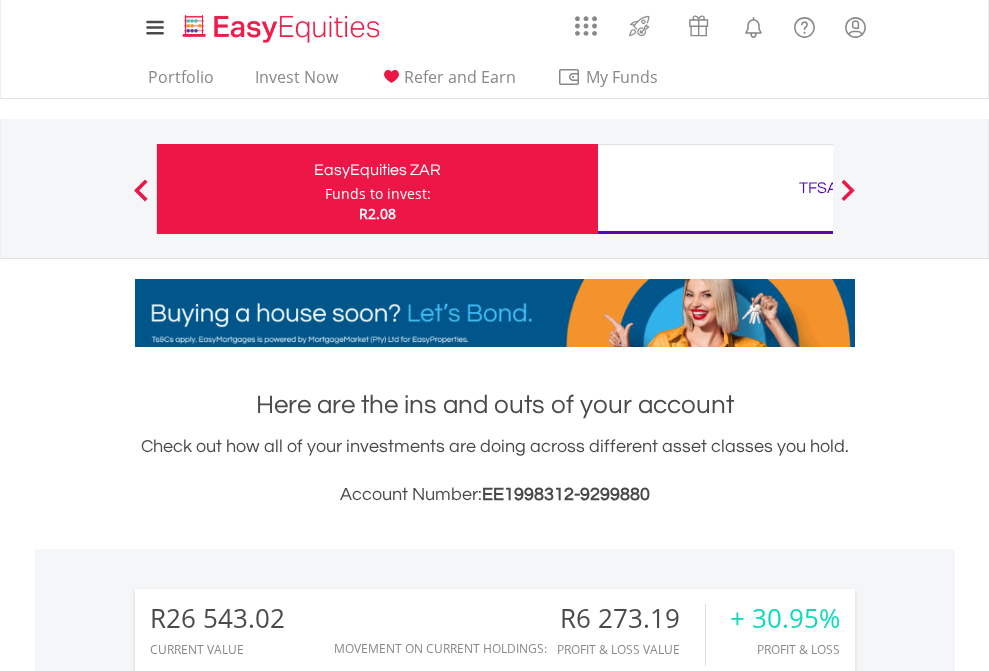 click on "Funds to invest:" at bounding box center (378, 194) 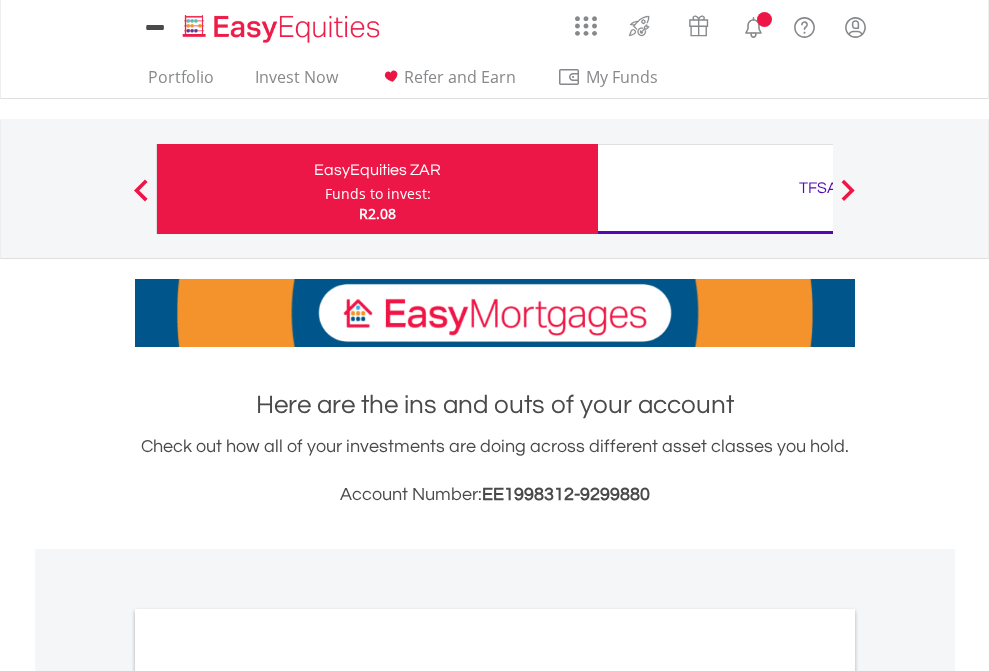 scroll, scrollTop: 0, scrollLeft: 0, axis: both 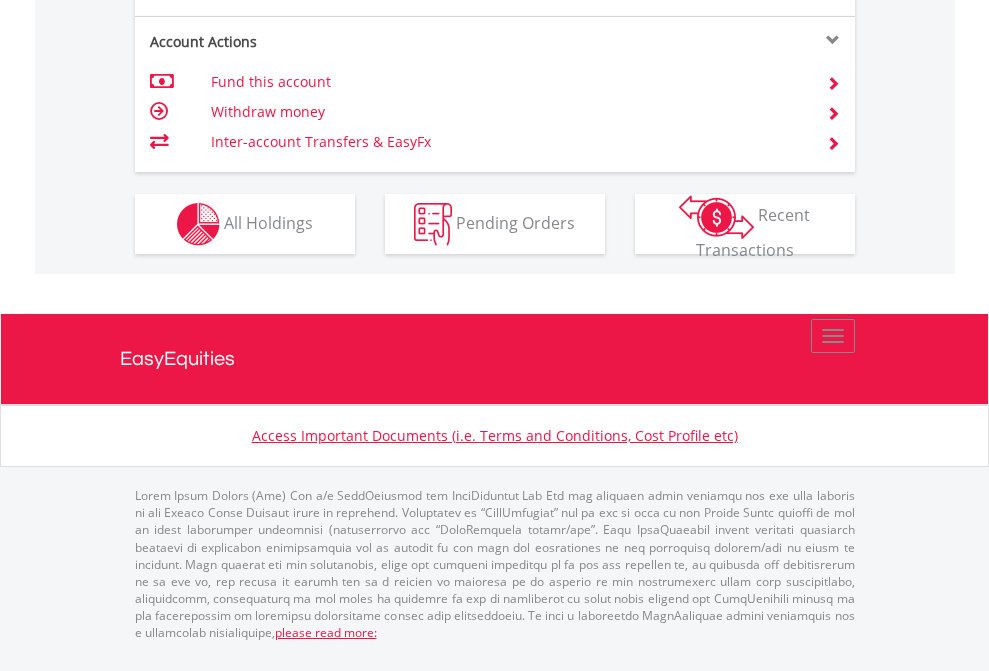 click on "Investment types" at bounding box center (706, -337) 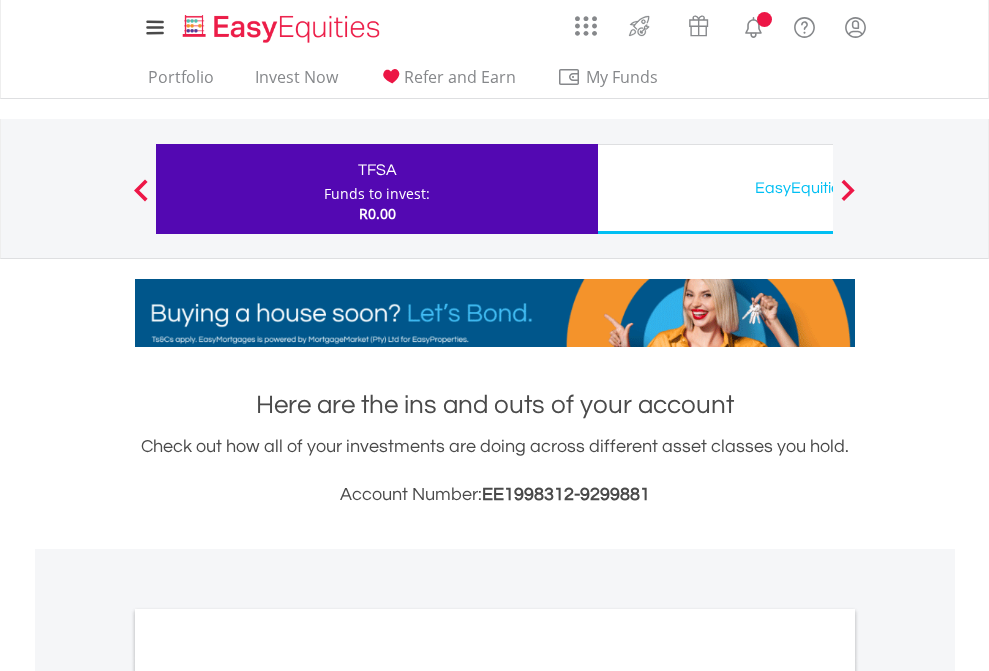 scroll, scrollTop: 0, scrollLeft: 0, axis: both 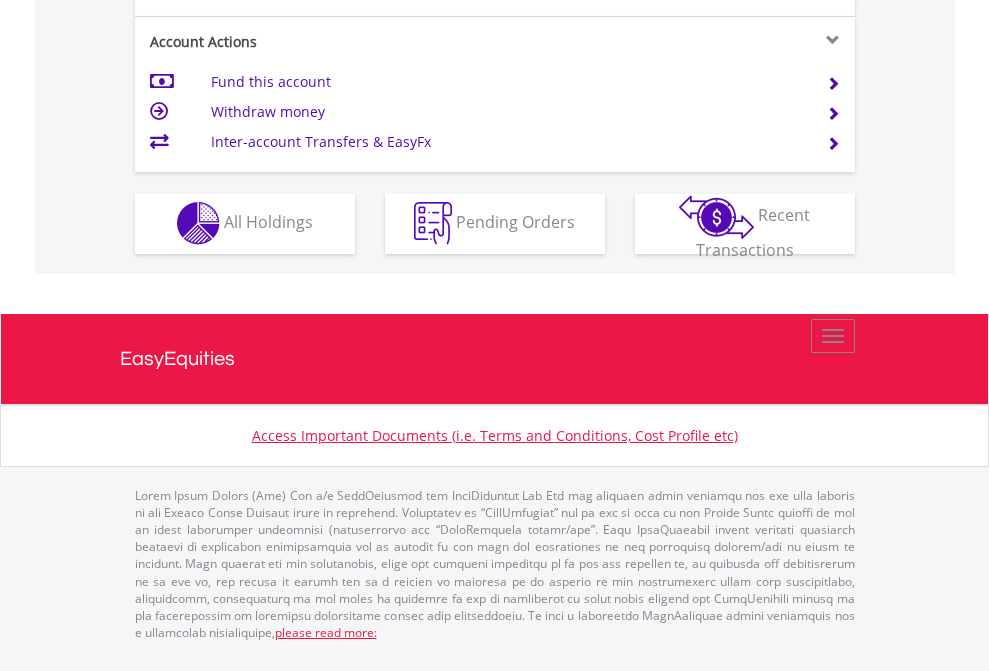 click on "Investment types" at bounding box center [706, -353] 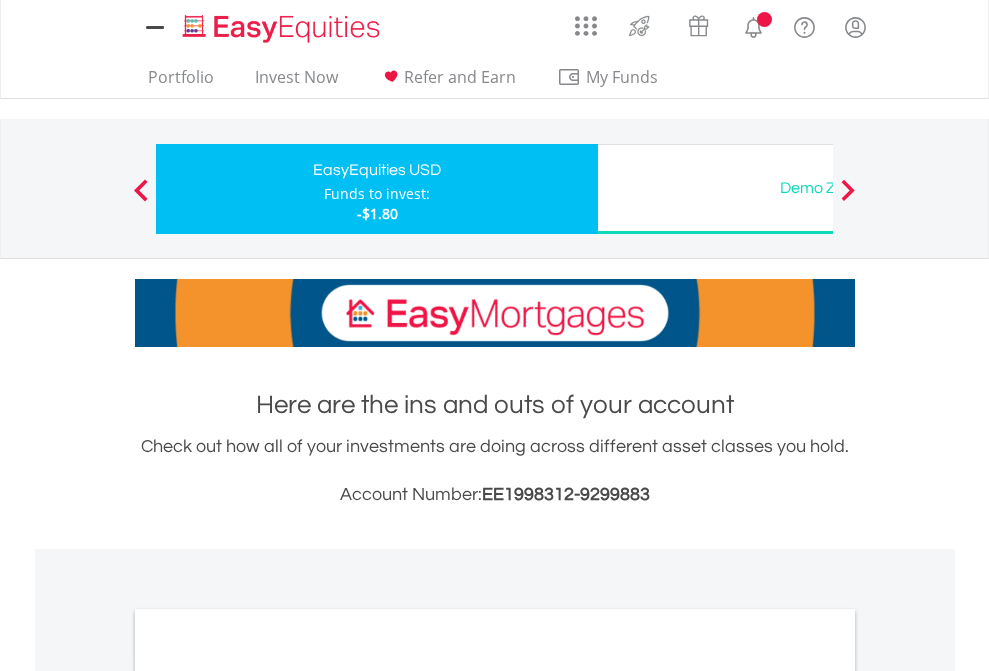 scroll, scrollTop: 0, scrollLeft: 0, axis: both 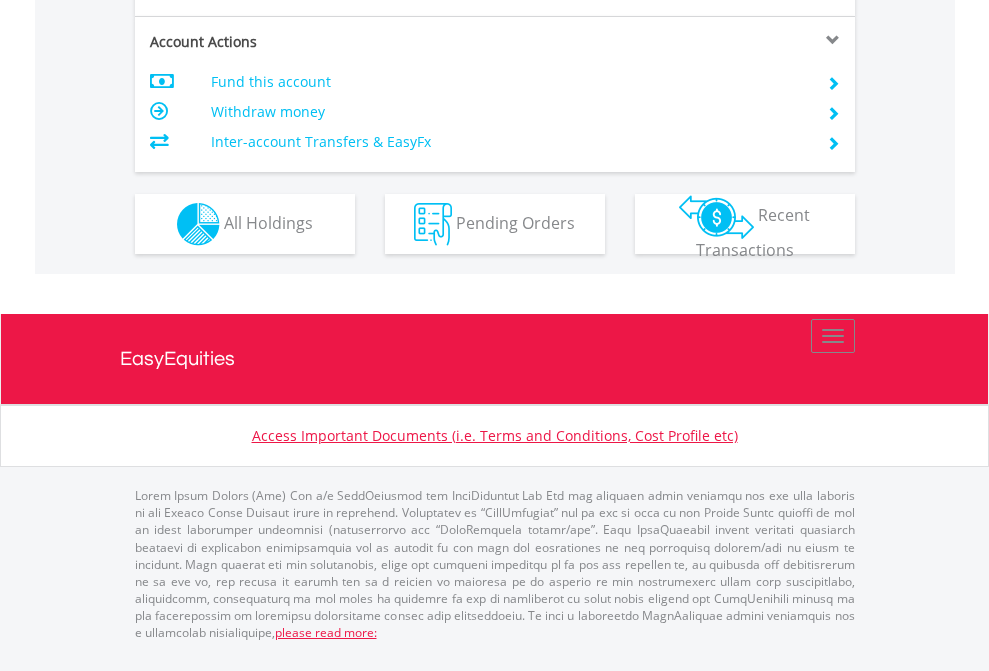 click on "Investment types" at bounding box center [706, -337] 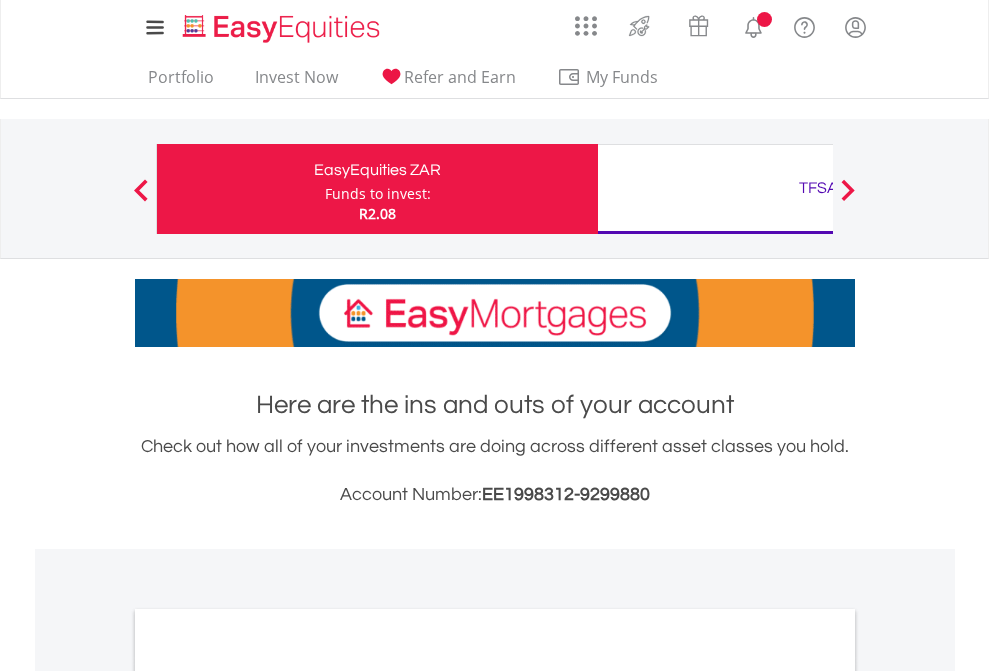 scroll, scrollTop: 0, scrollLeft: 0, axis: both 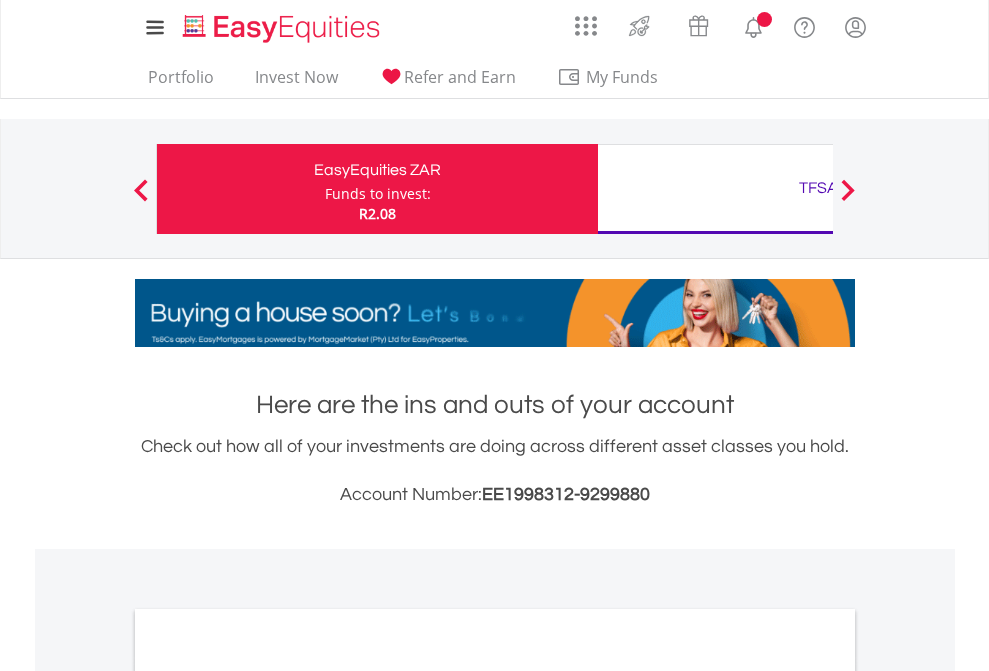 click on "All Holdings" at bounding box center [268, 1096] 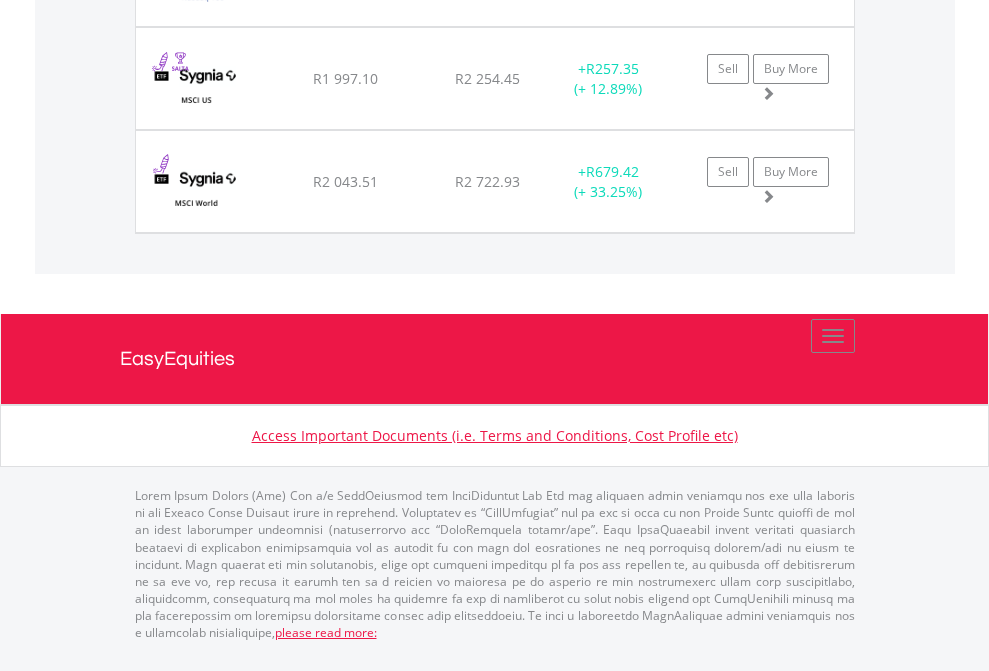 scroll, scrollTop: 2225, scrollLeft: 0, axis: vertical 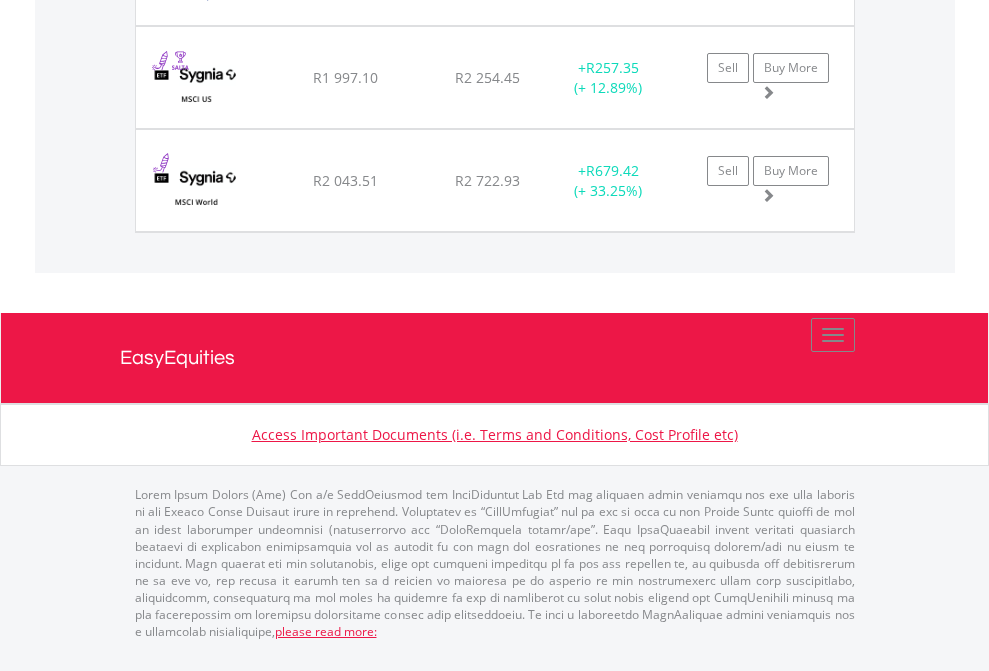 click on "TFSA" at bounding box center [818, -1751] 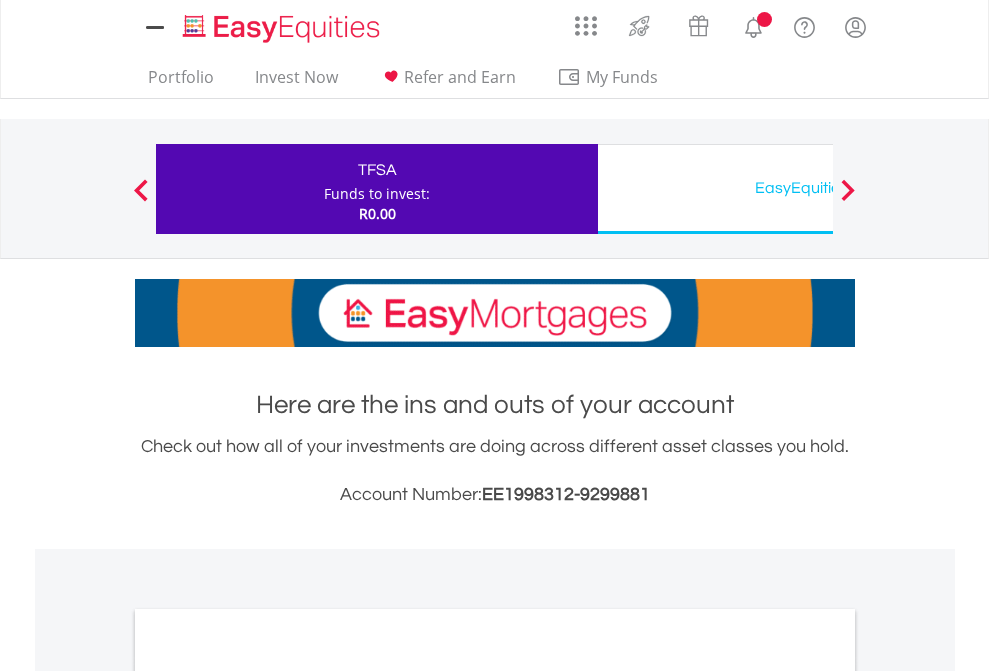 scroll, scrollTop: 0, scrollLeft: 0, axis: both 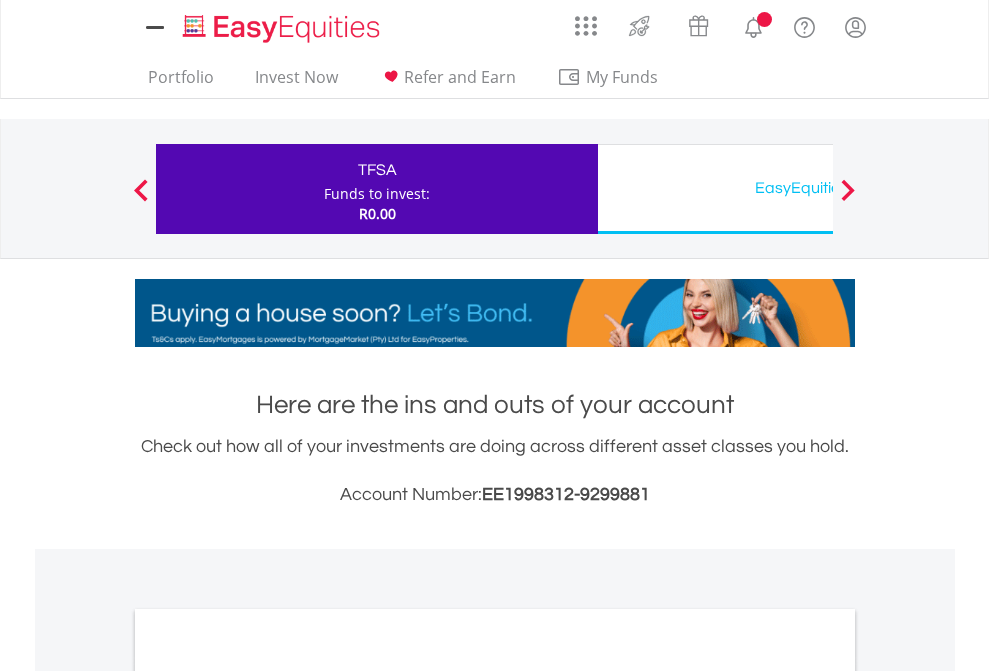 click on "All Holdings" at bounding box center [268, 1096] 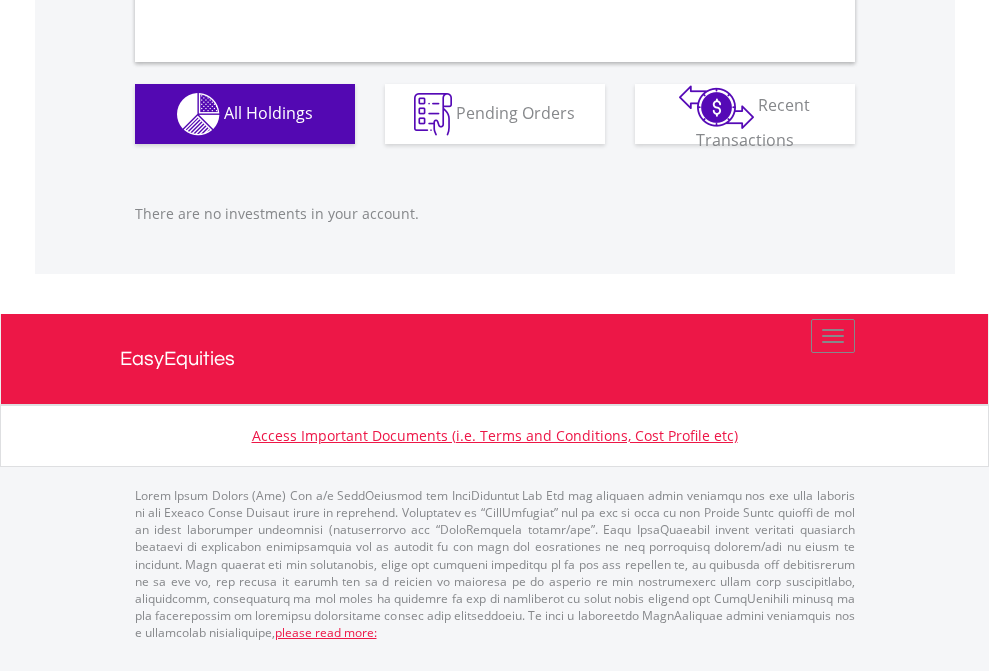 scroll, scrollTop: 1980, scrollLeft: 0, axis: vertical 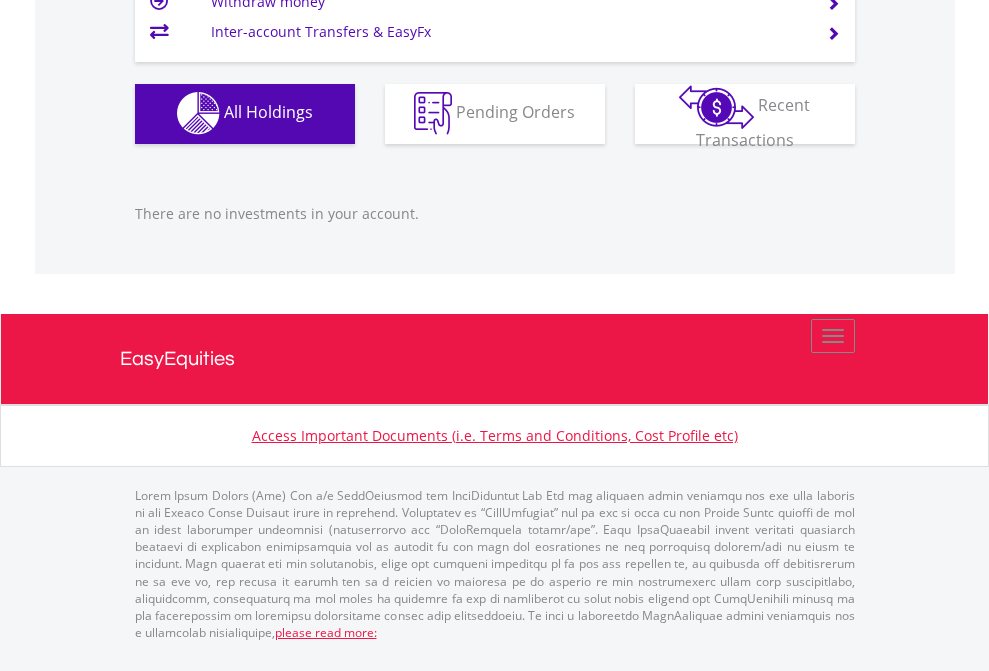 click on "EasyEquities USD" at bounding box center (818, -1142) 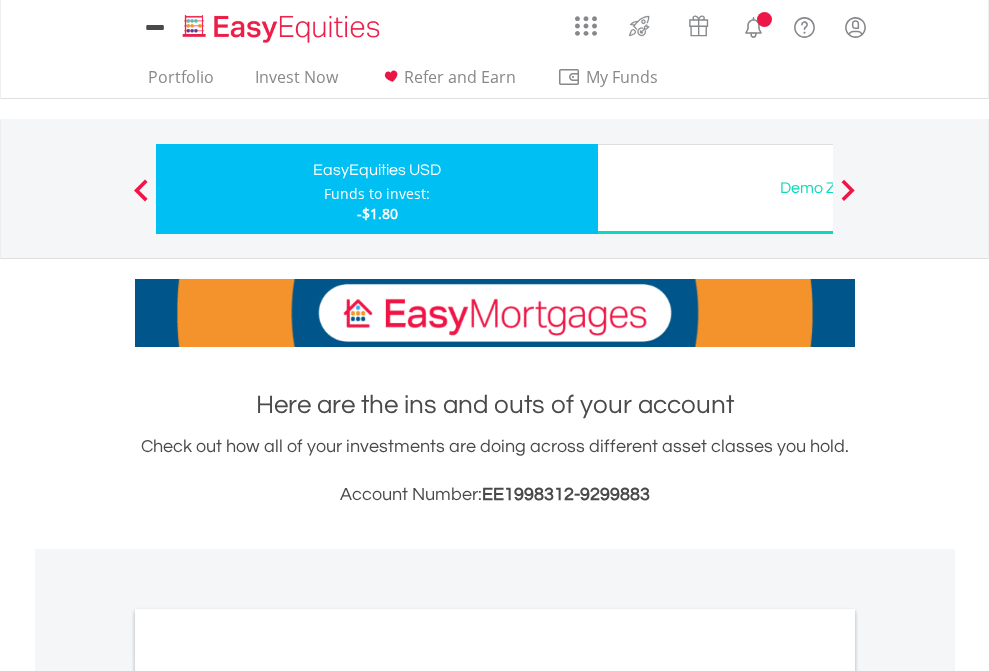 scroll, scrollTop: 0, scrollLeft: 0, axis: both 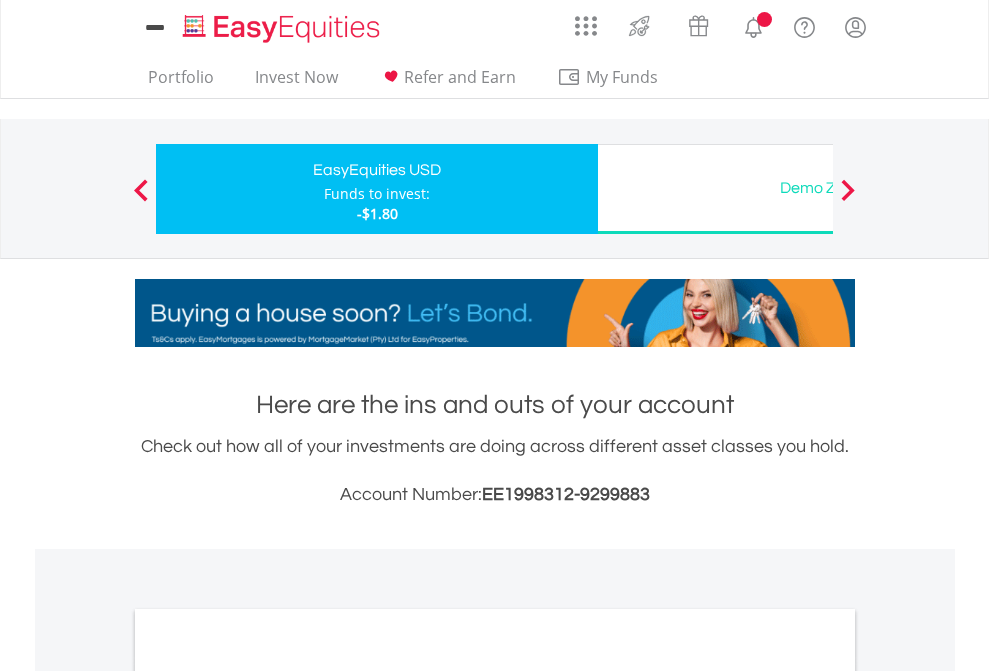 click on "All Holdings" at bounding box center [268, 1096] 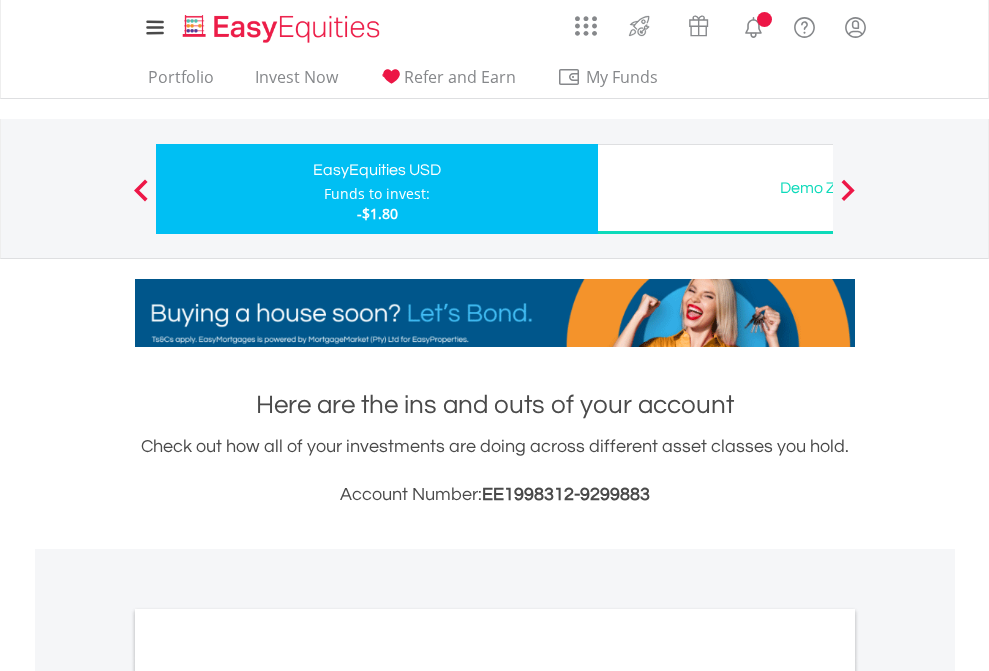 scroll, scrollTop: 1202, scrollLeft: 0, axis: vertical 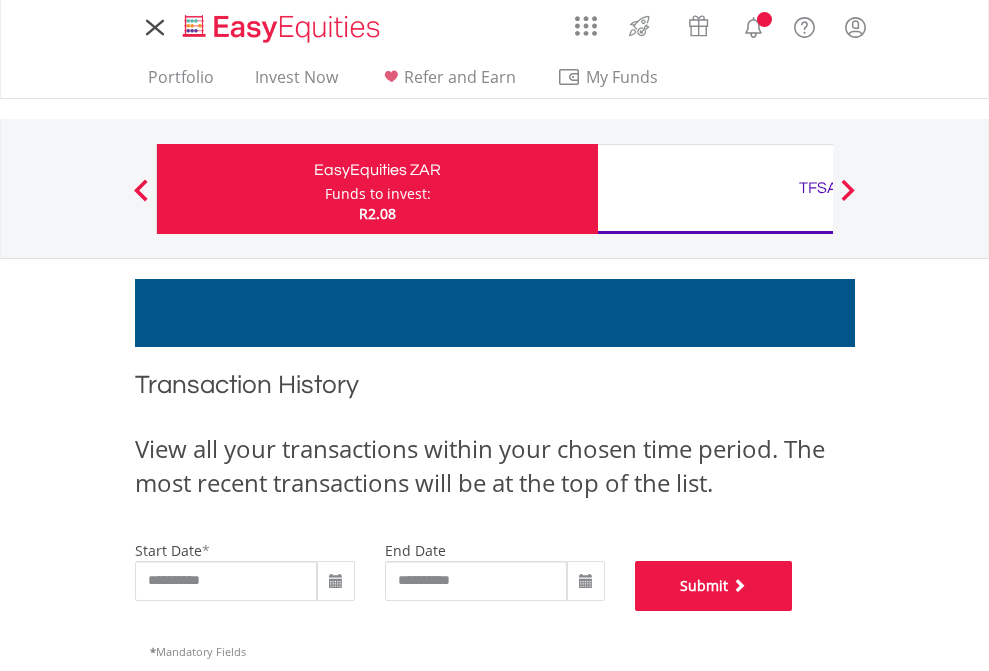 click on "Submit" at bounding box center (714, 586) 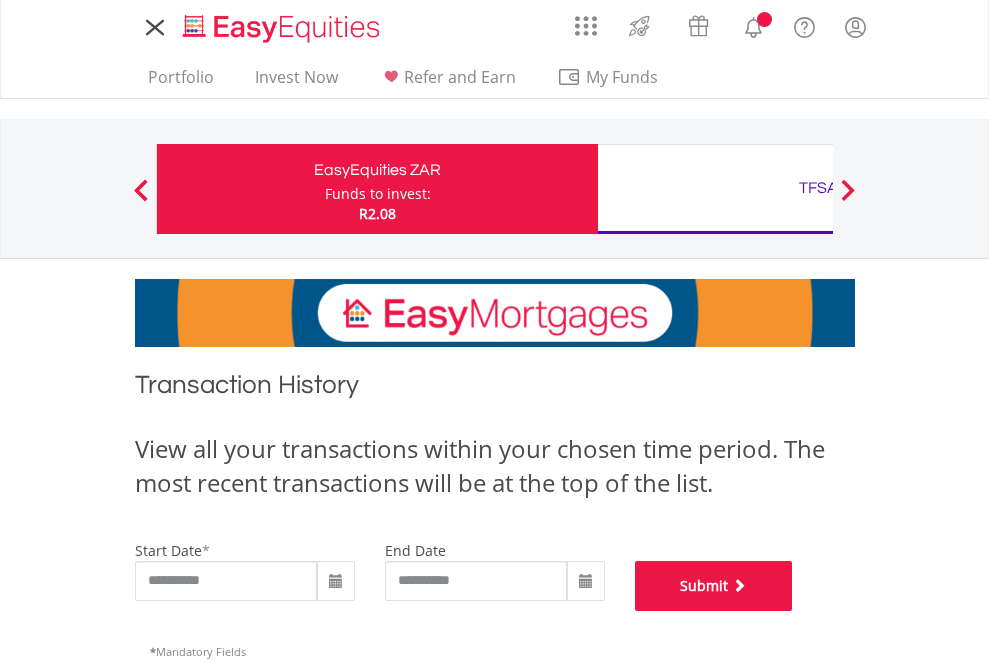 scroll, scrollTop: 811, scrollLeft: 0, axis: vertical 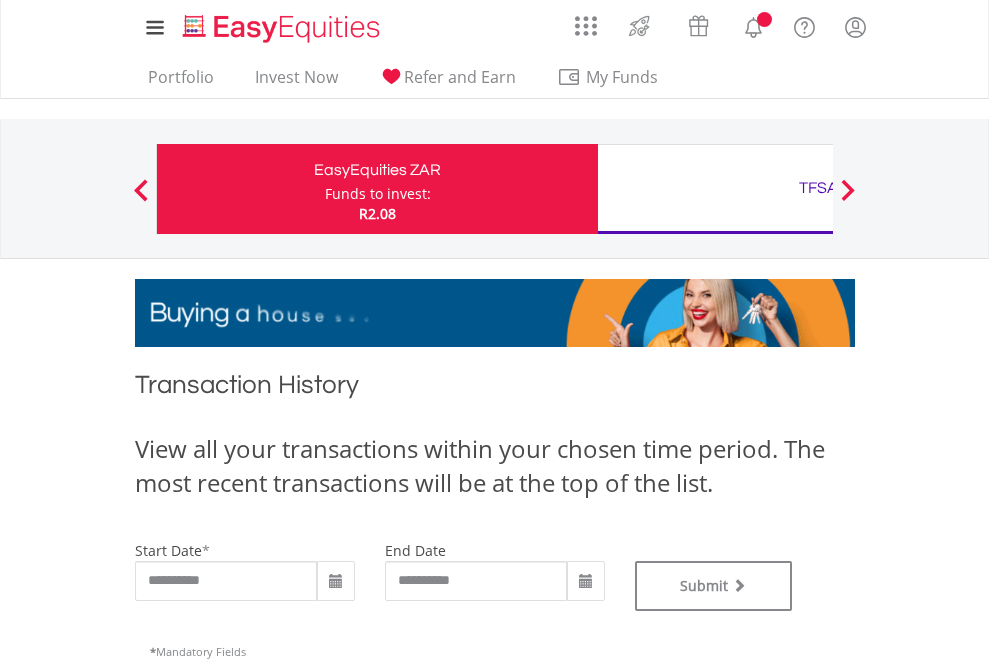 click on "TFSA" at bounding box center [818, 188] 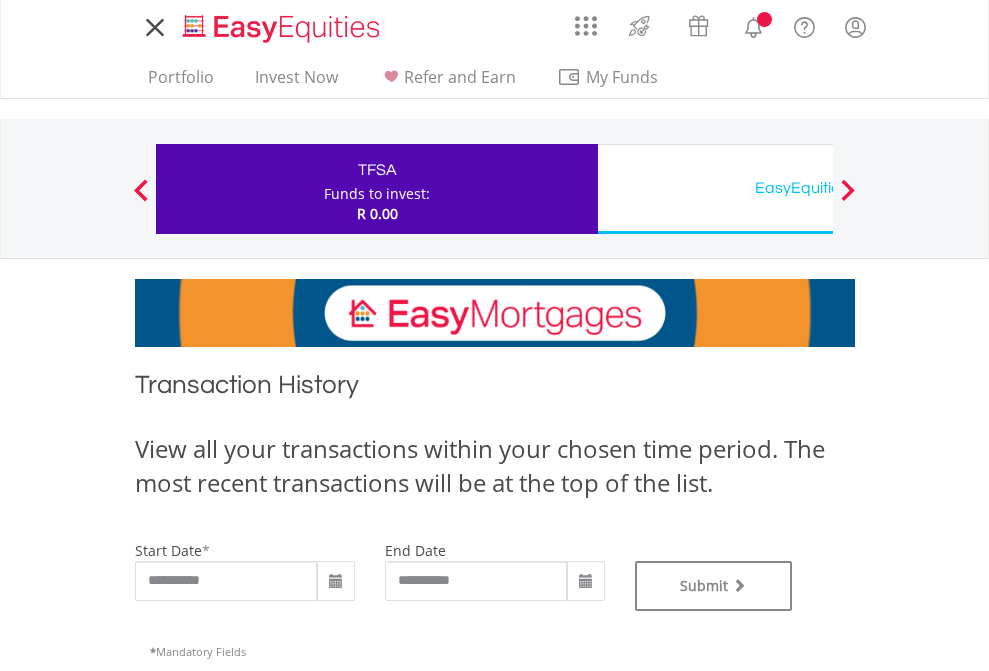 scroll, scrollTop: 0, scrollLeft: 0, axis: both 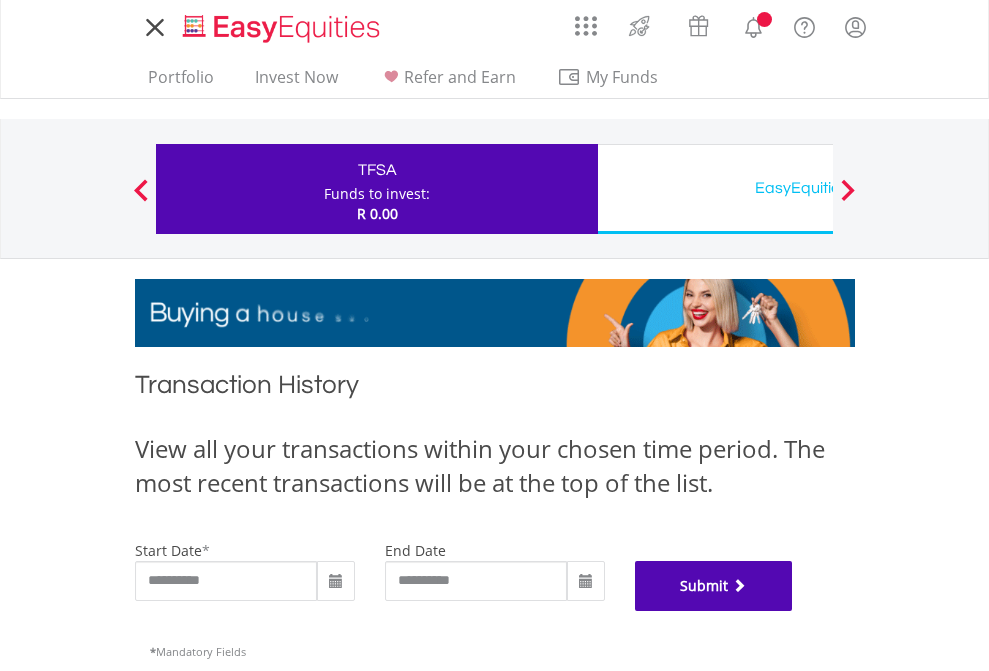 click on "Submit" at bounding box center (714, 586) 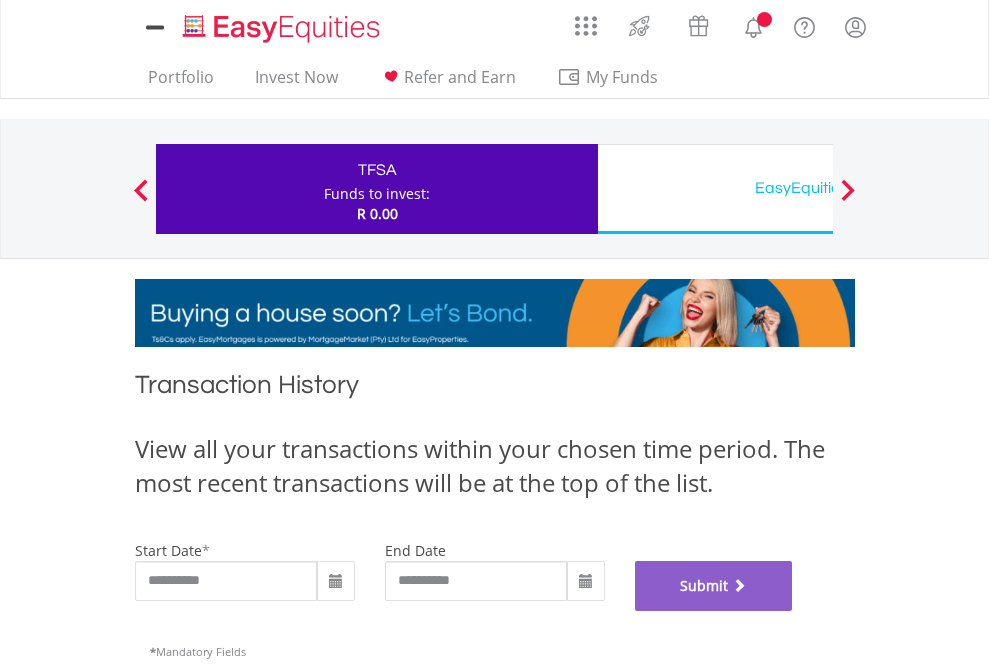 scroll, scrollTop: 811, scrollLeft: 0, axis: vertical 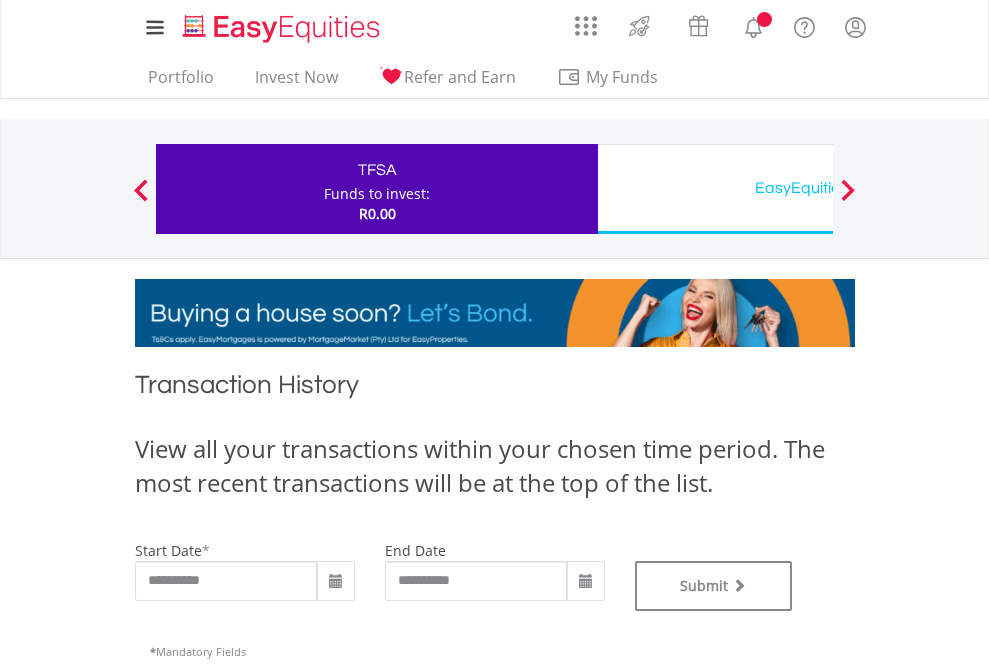 click on "EasyEquities USD" at bounding box center (818, 188) 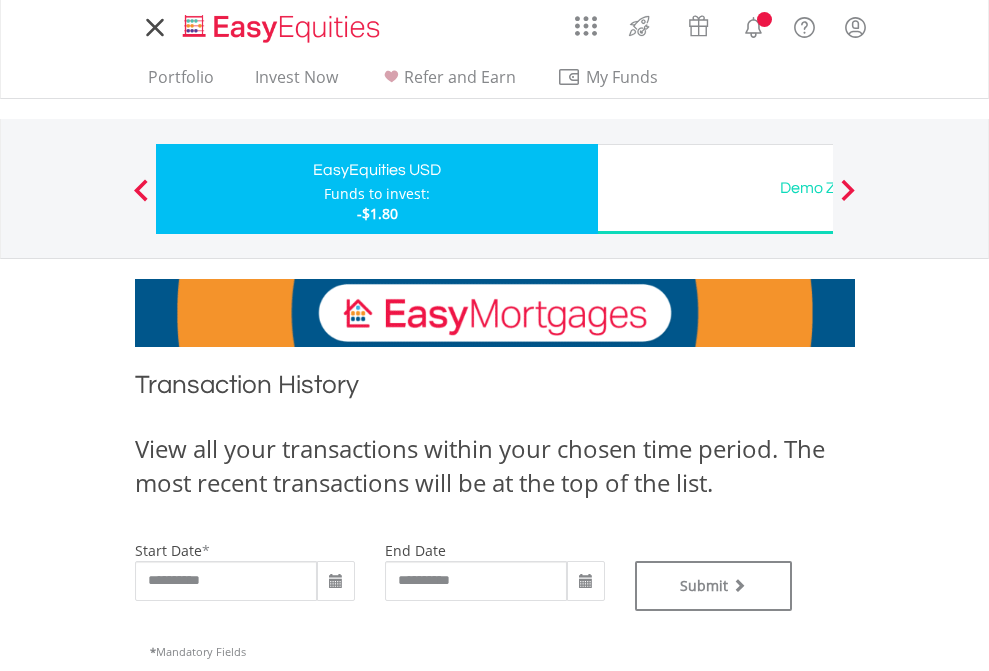scroll, scrollTop: 0, scrollLeft: 0, axis: both 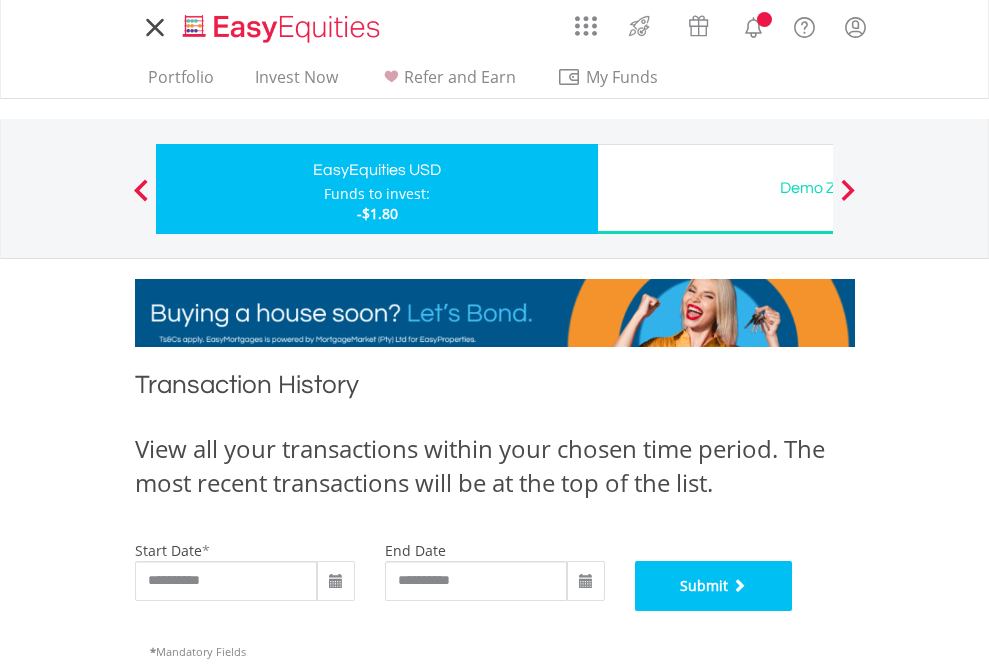 click on "Submit" at bounding box center [714, 586] 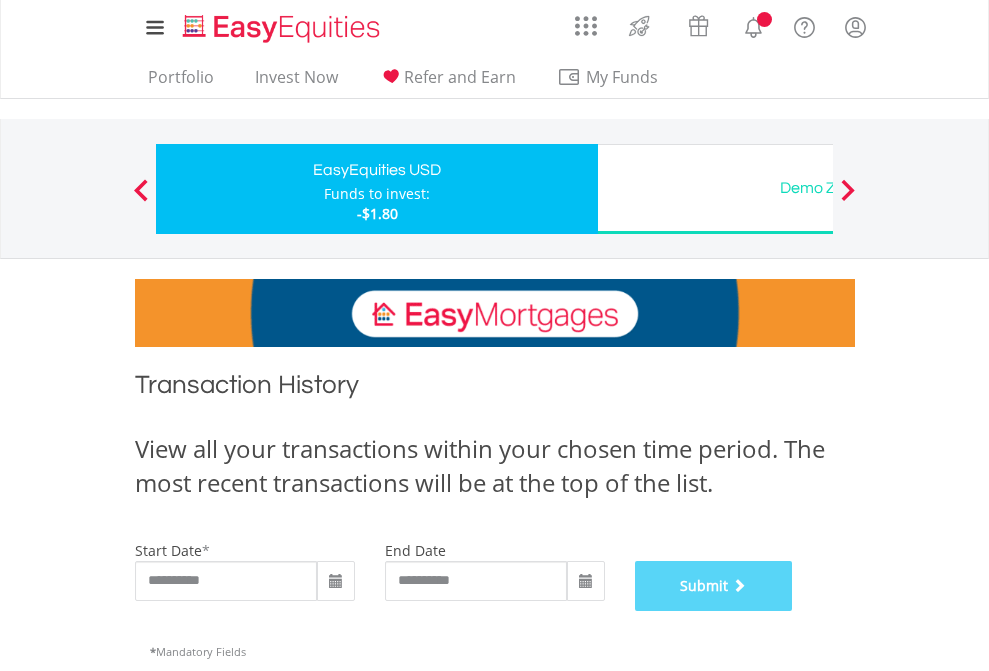 scroll, scrollTop: 811, scrollLeft: 0, axis: vertical 